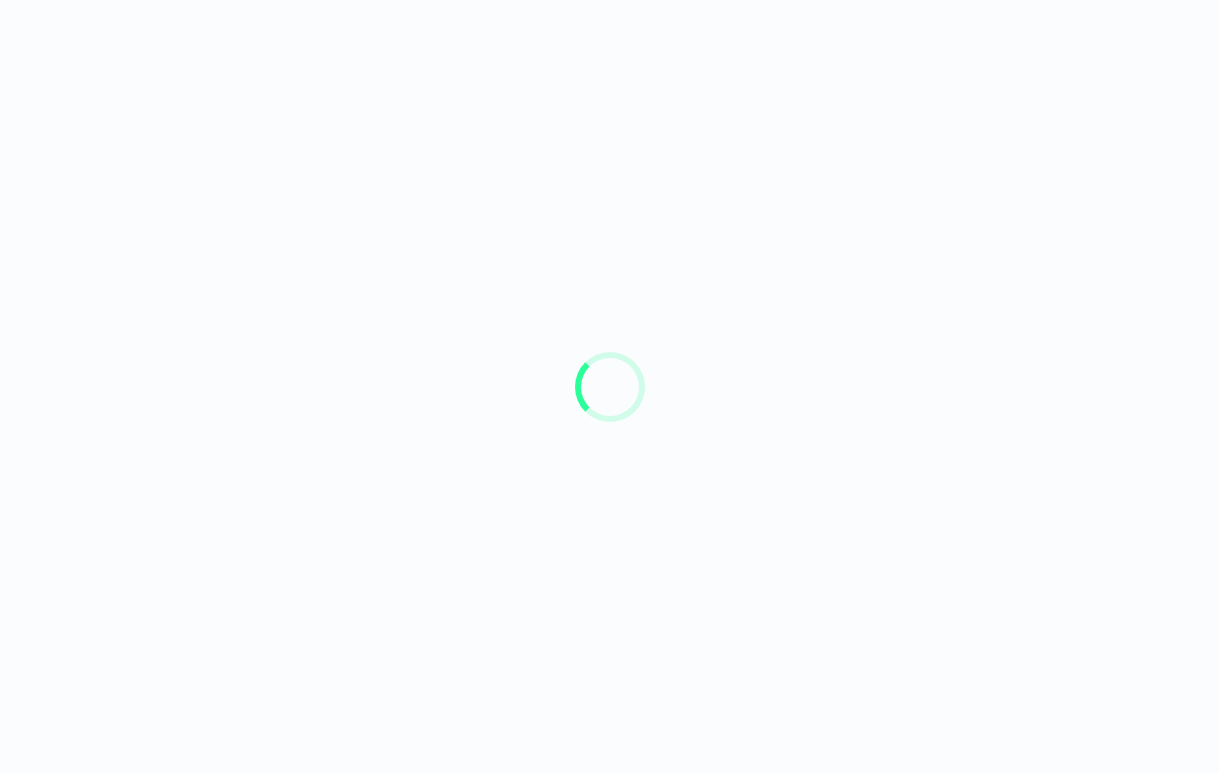scroll, scrollTop: 0, scrollLeft: 0, axis: both 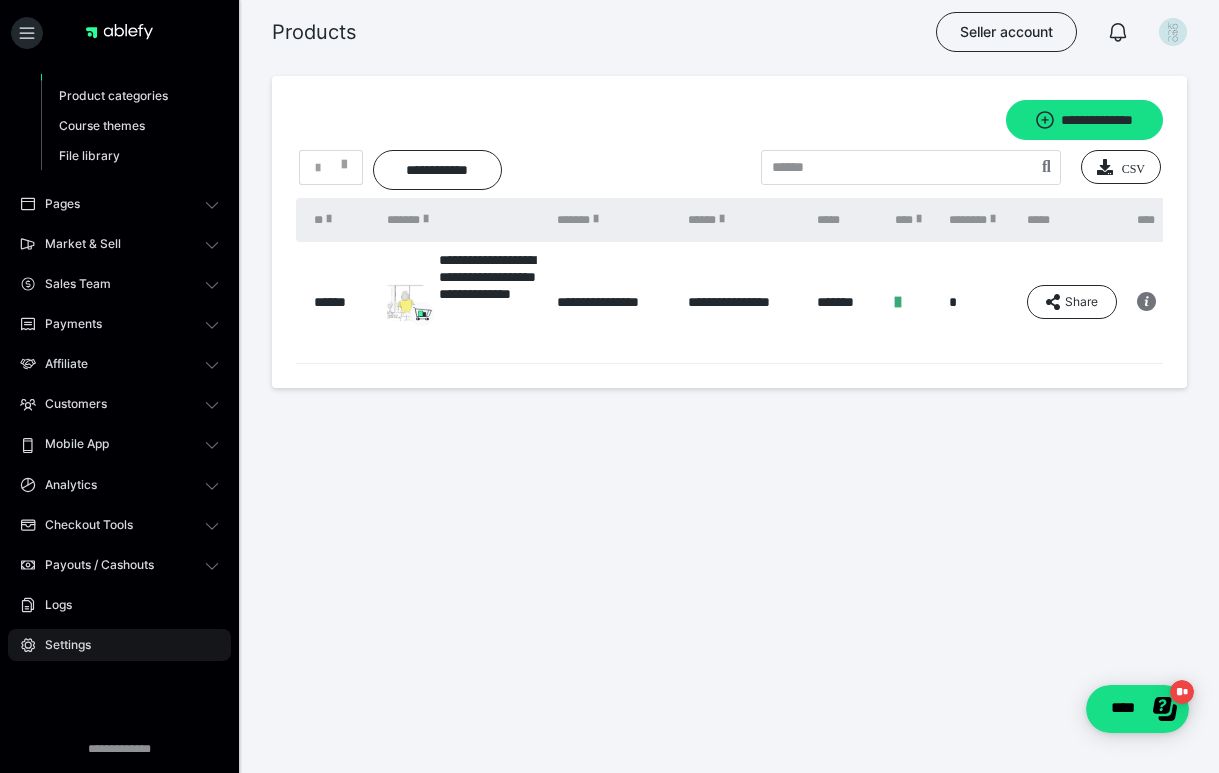 click on "Settings" at bounding box center (119, 645) 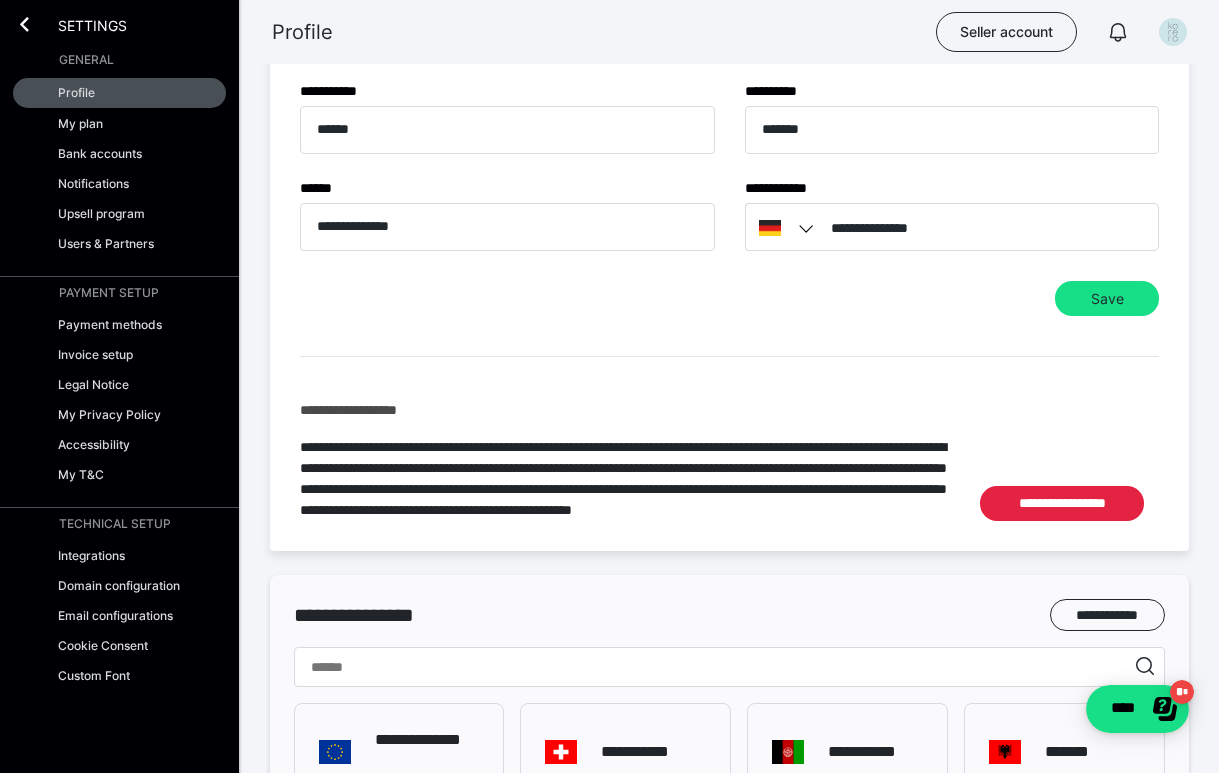 scroll, scrollTop: 0, scrollLeft: 0, axis: both 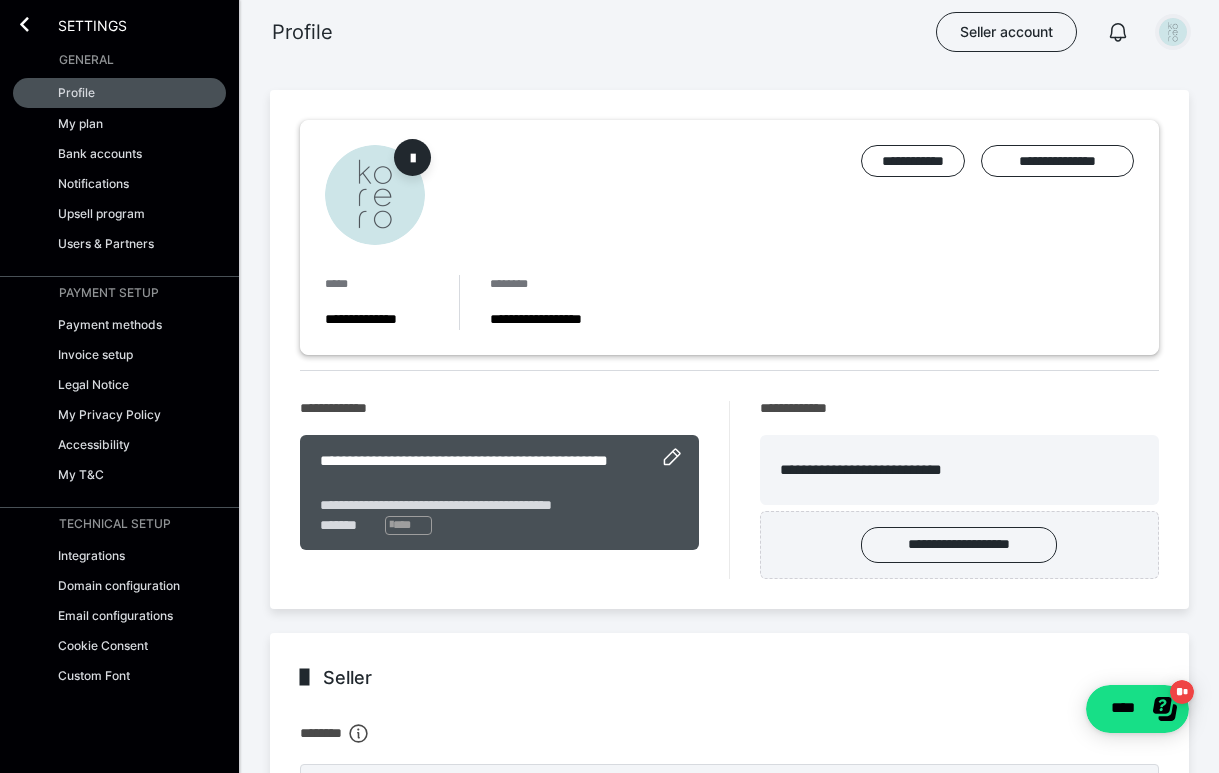 click at bounding box center (1173, 32) 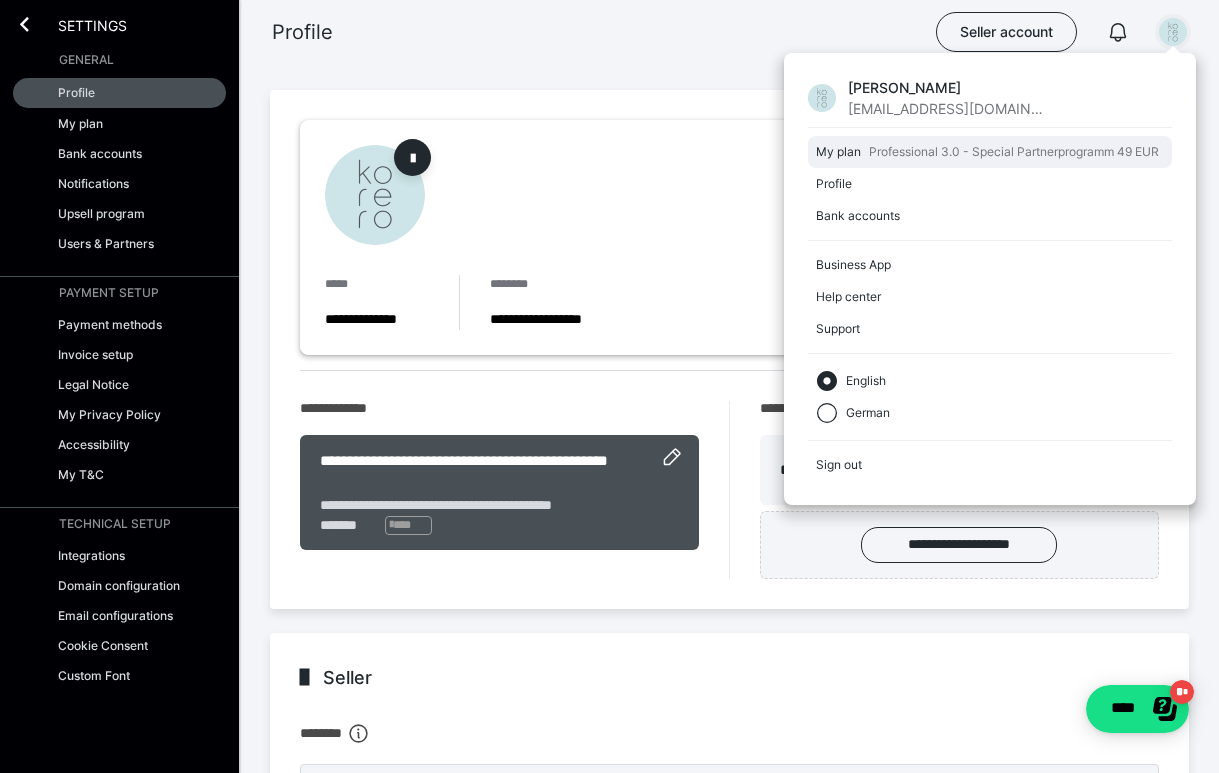 click on "Professional 3.0 - Special Partnerprogramm 49 EUR" at bounding box center [1014, 152] 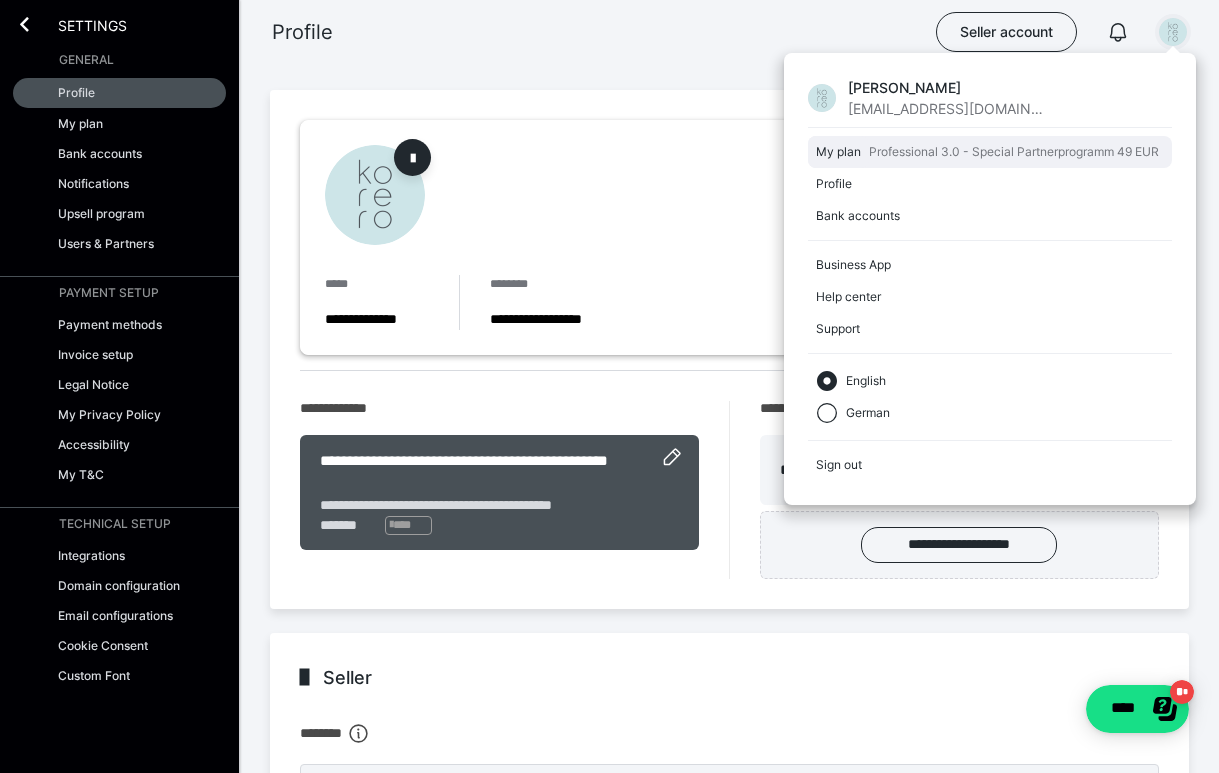 click on "My plan" at bounding box center [838, 152] 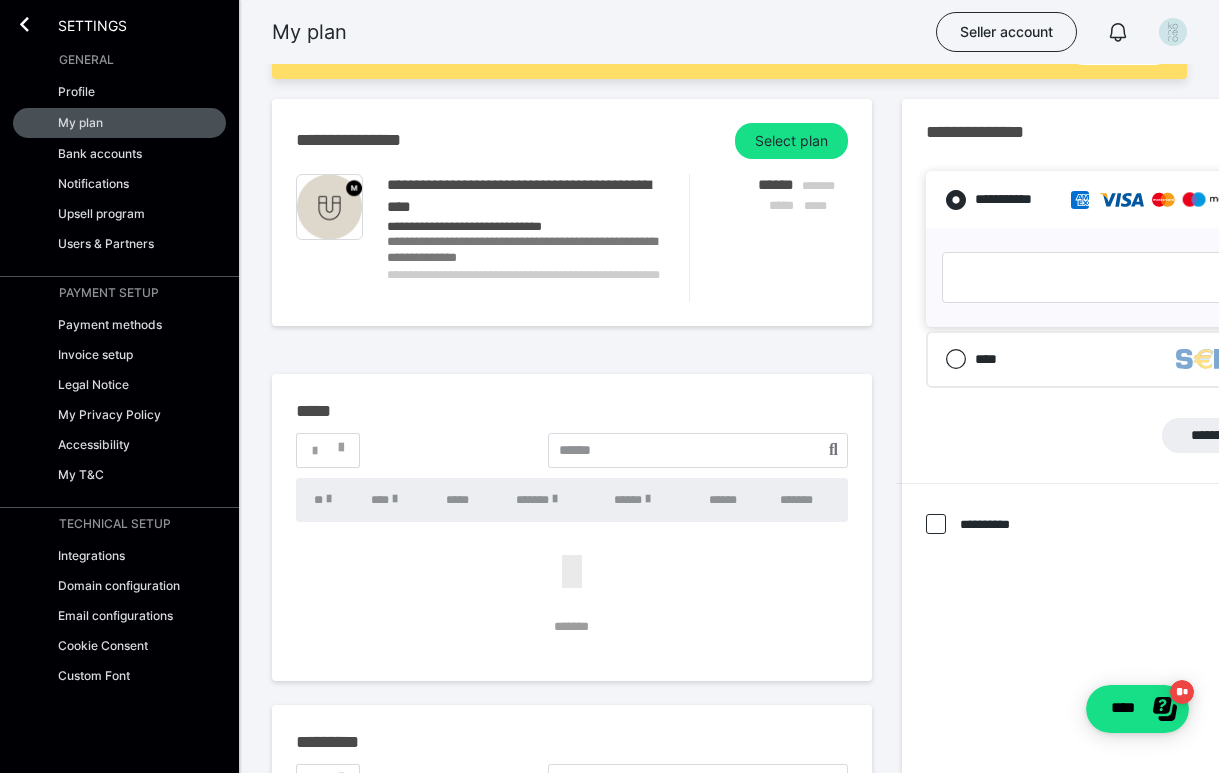 scroll, scrollTop: 62, scrollLeft: 0, axis: vertical 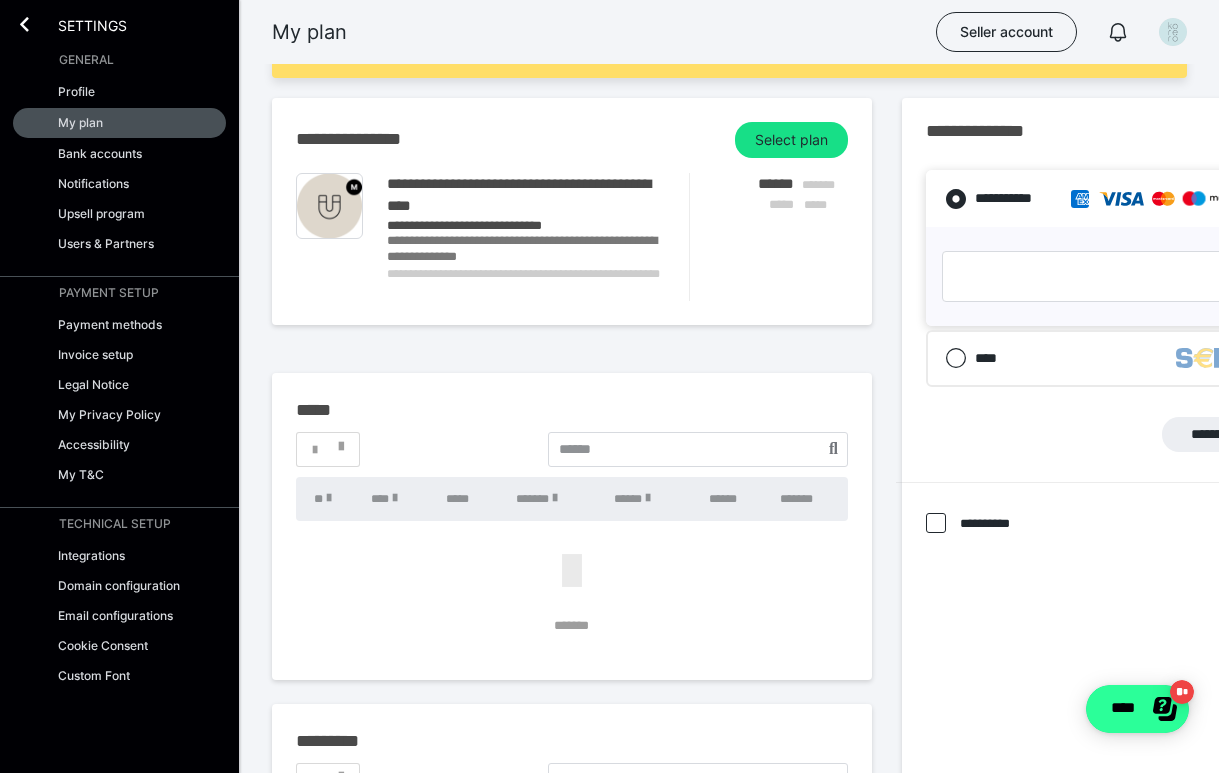 click on "****" at bounding box center [1137, 709] 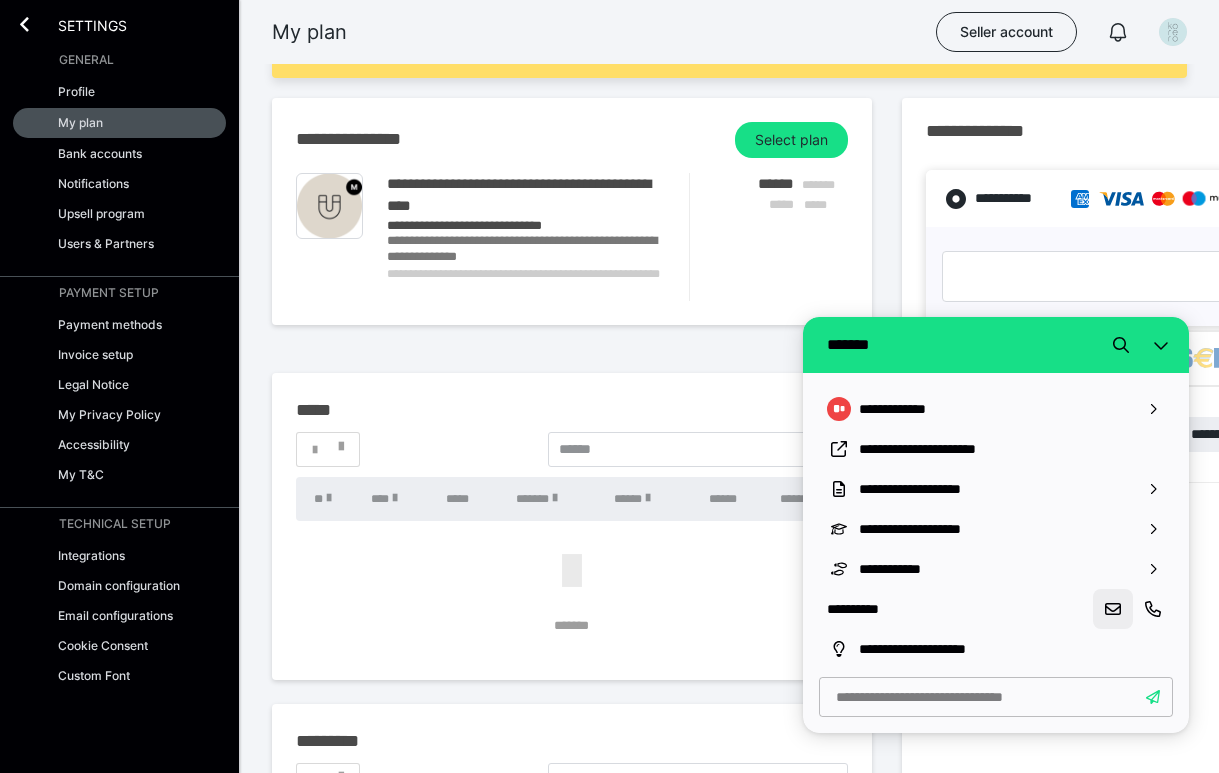 click at bounding box center (1113, 609) 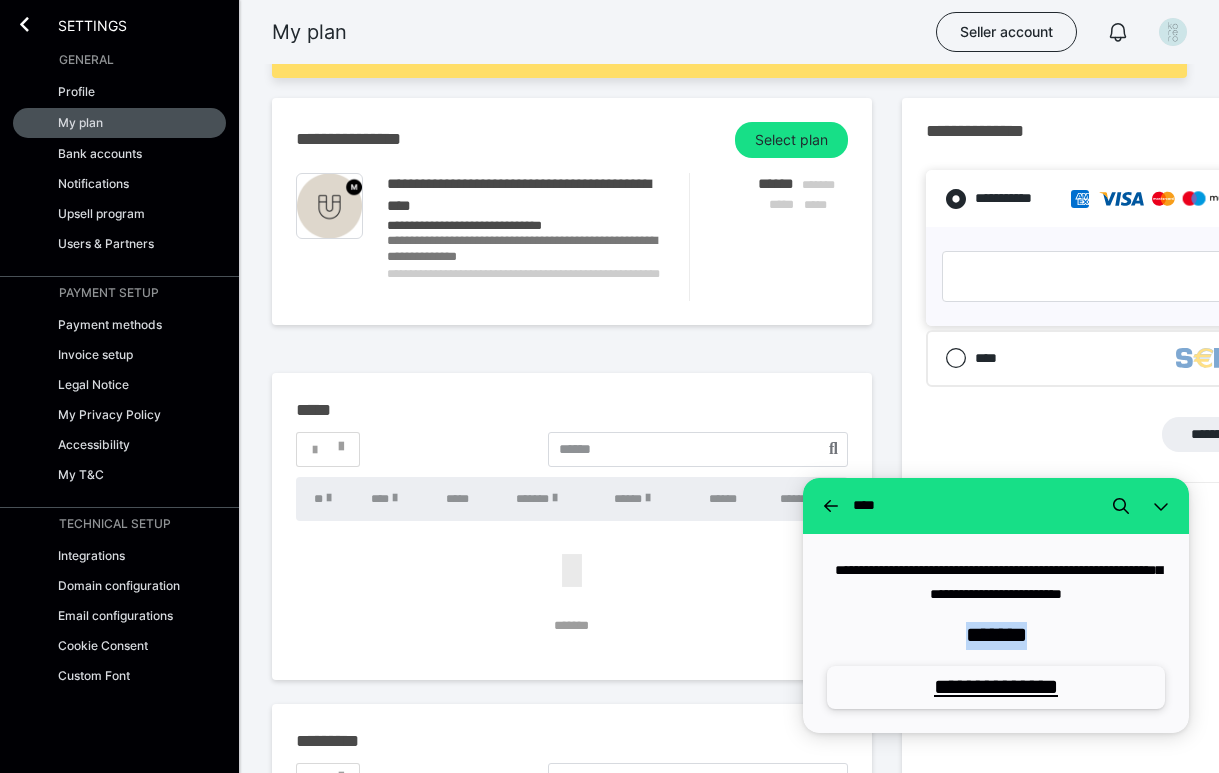 drag, startPoint x: 1059, startPoint y: 633, endPoint x: 954, endPoint y: 631, distance: 105.01904 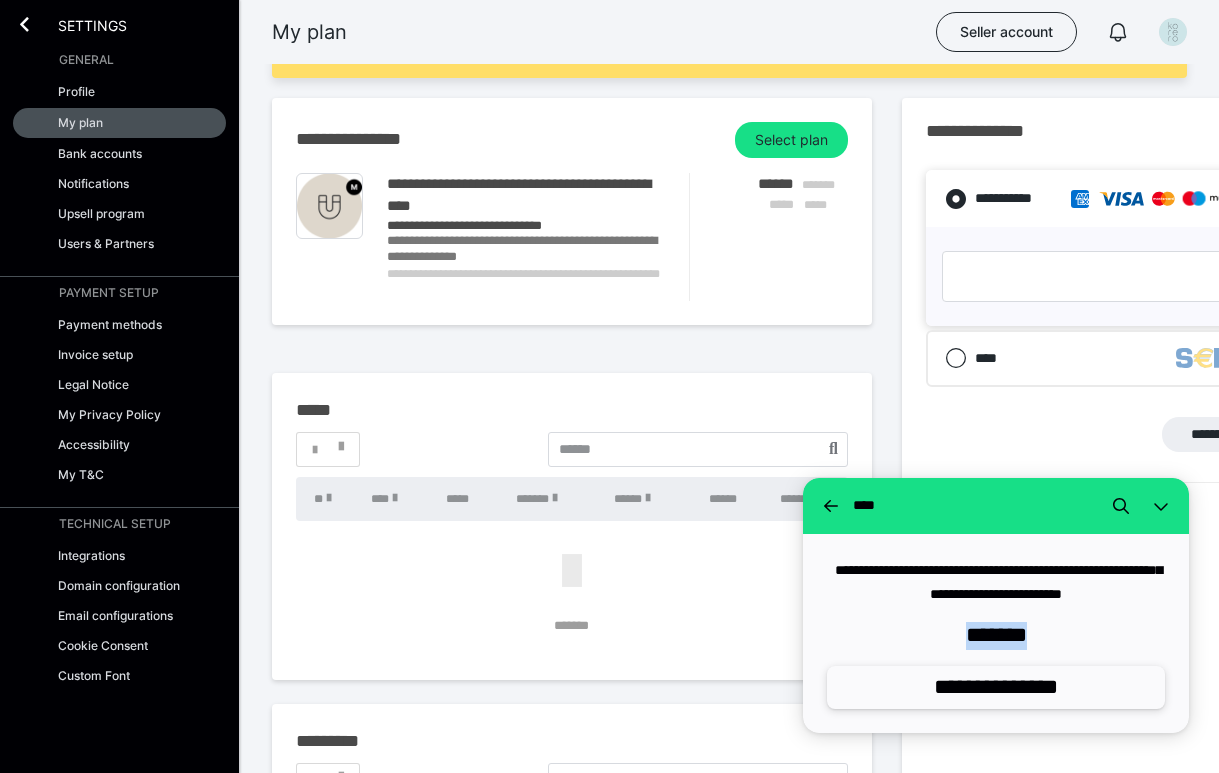 click on "**********" at bounding box center (996, 687) 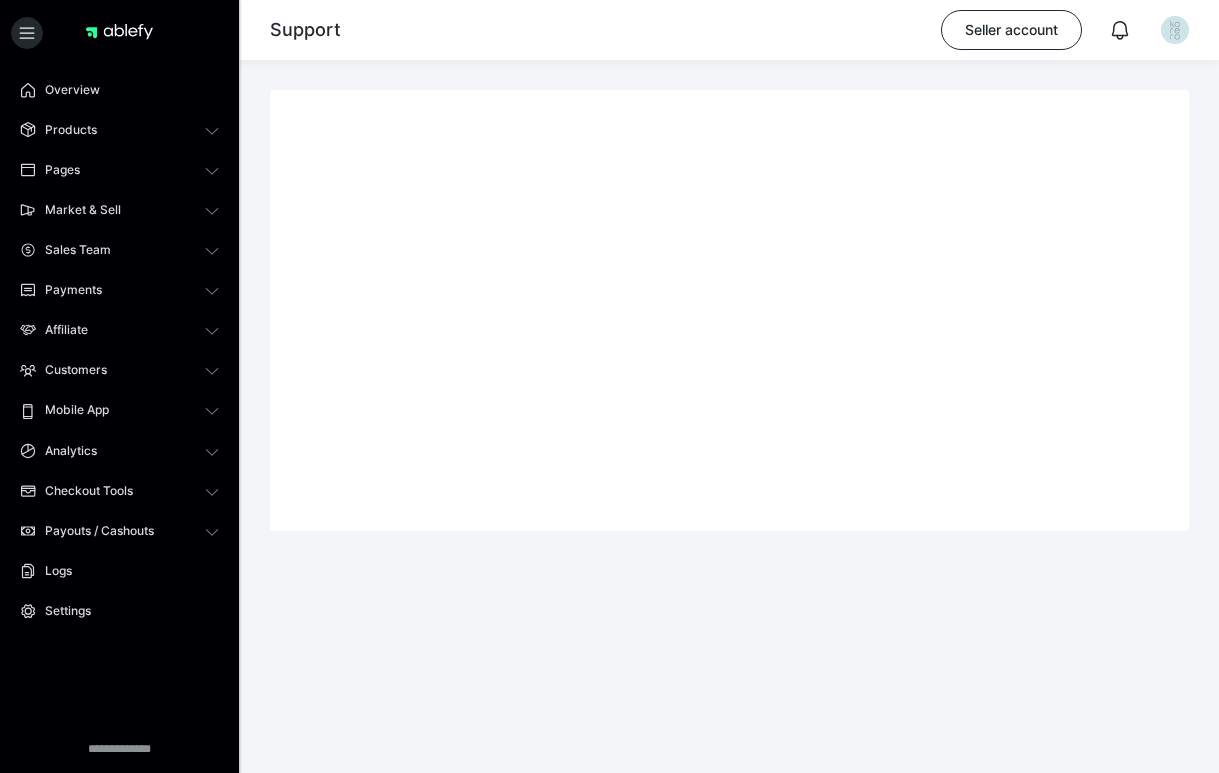 scroll, scrollTop: 0, scrollLeft: 0, axis: both 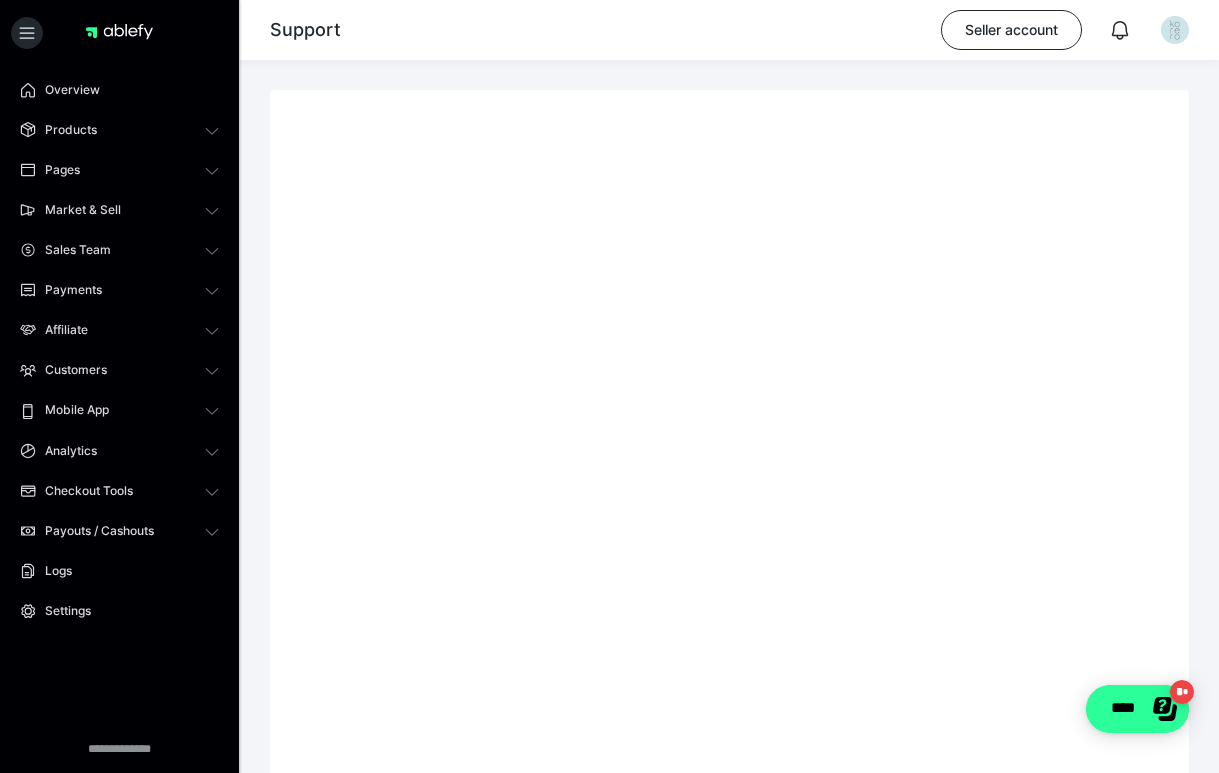 click on "****" 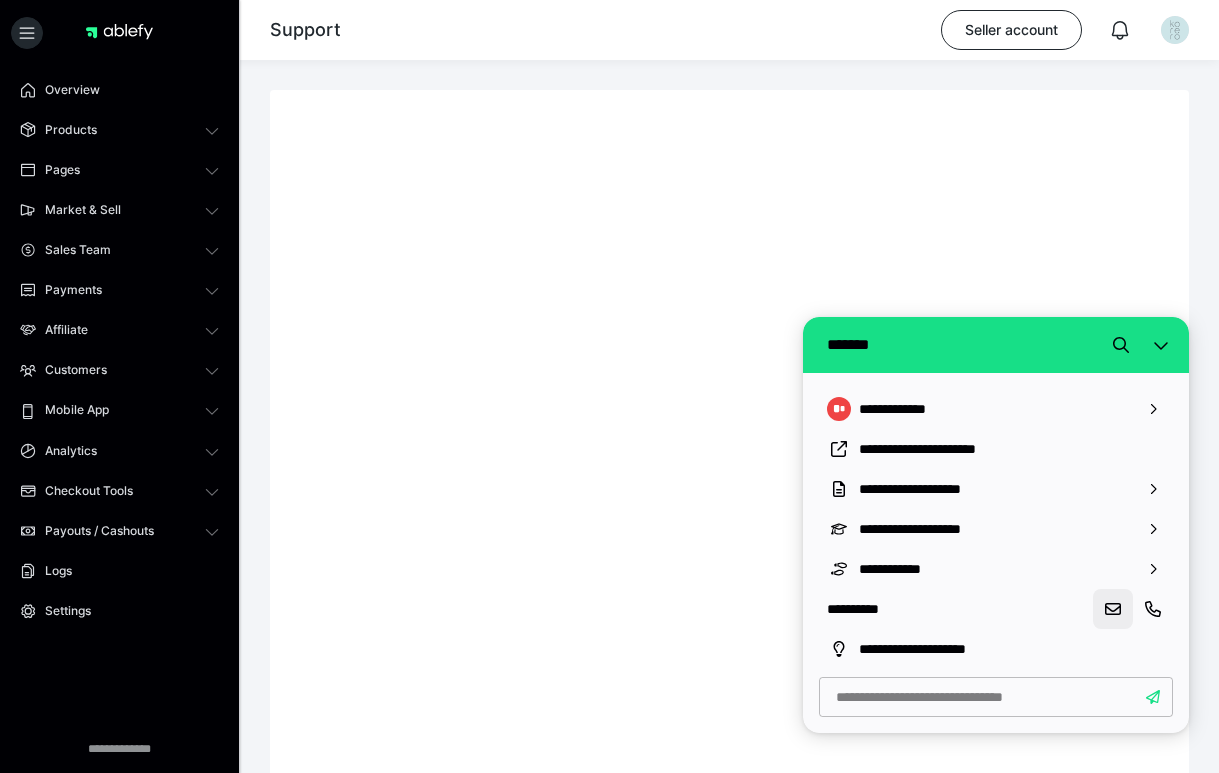 click 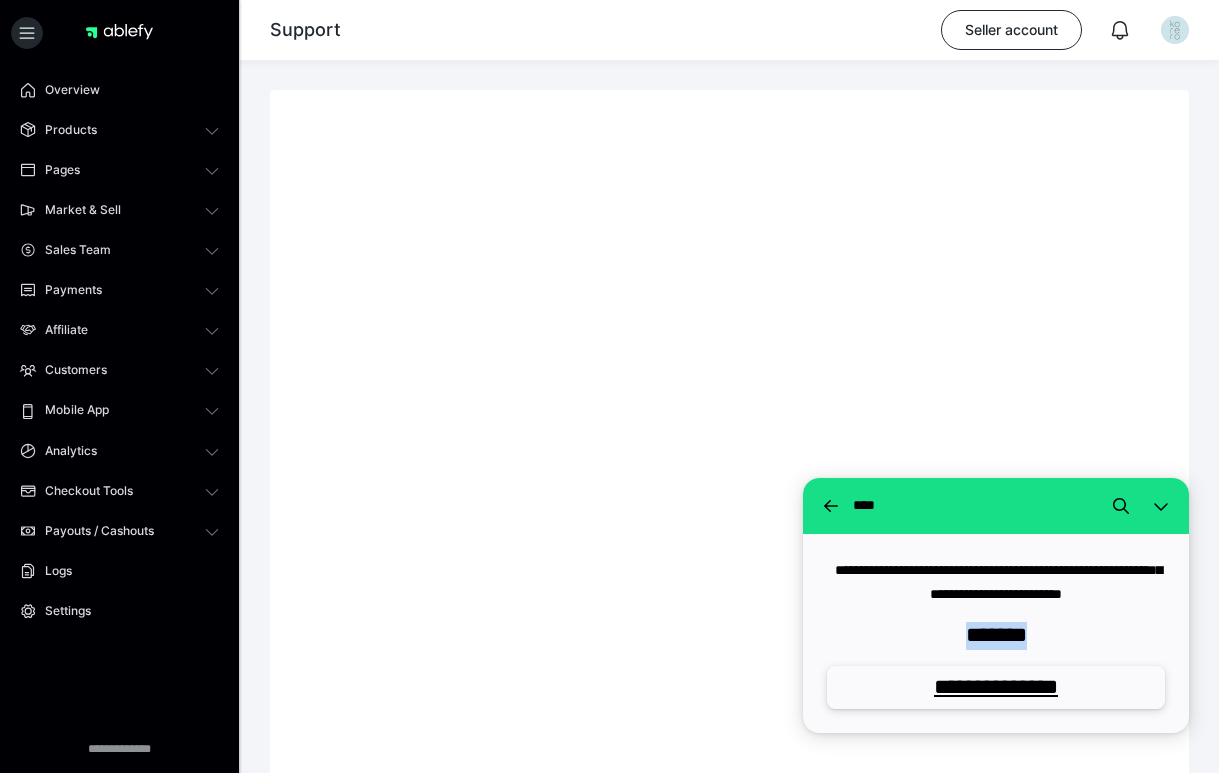 drag, startPoint x: 1039, startPoint y: 635, endPoint x: 958, endPoint y: 633, distance: 81.02469 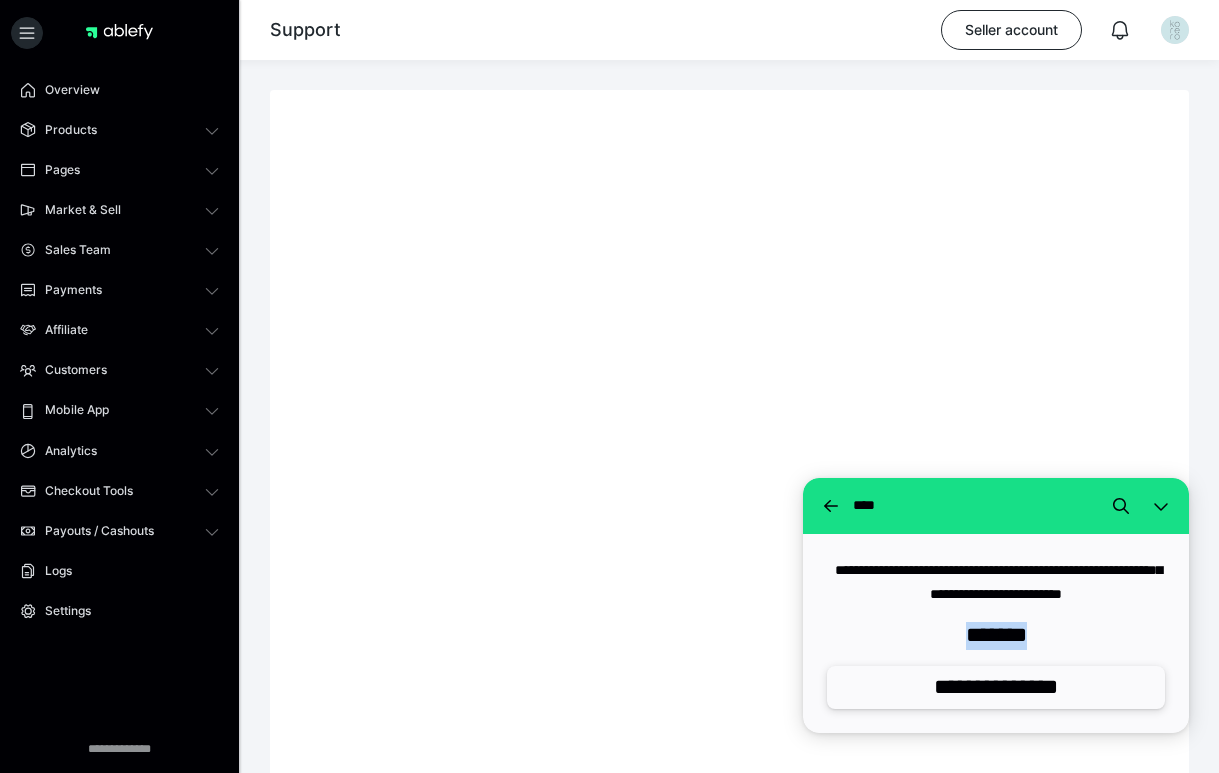 click on "**********" at bounding box center (996, 687) 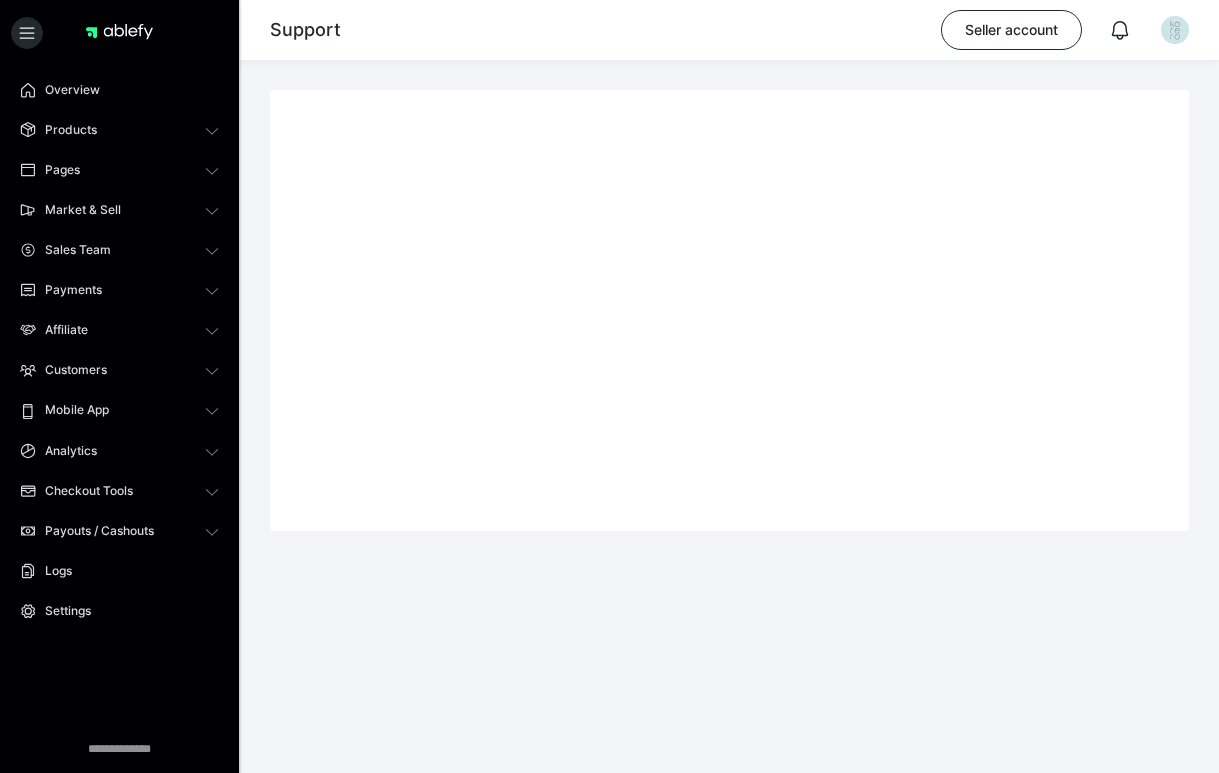 scroll, scrollTop: 0, scrollLeft: 0, axis: both 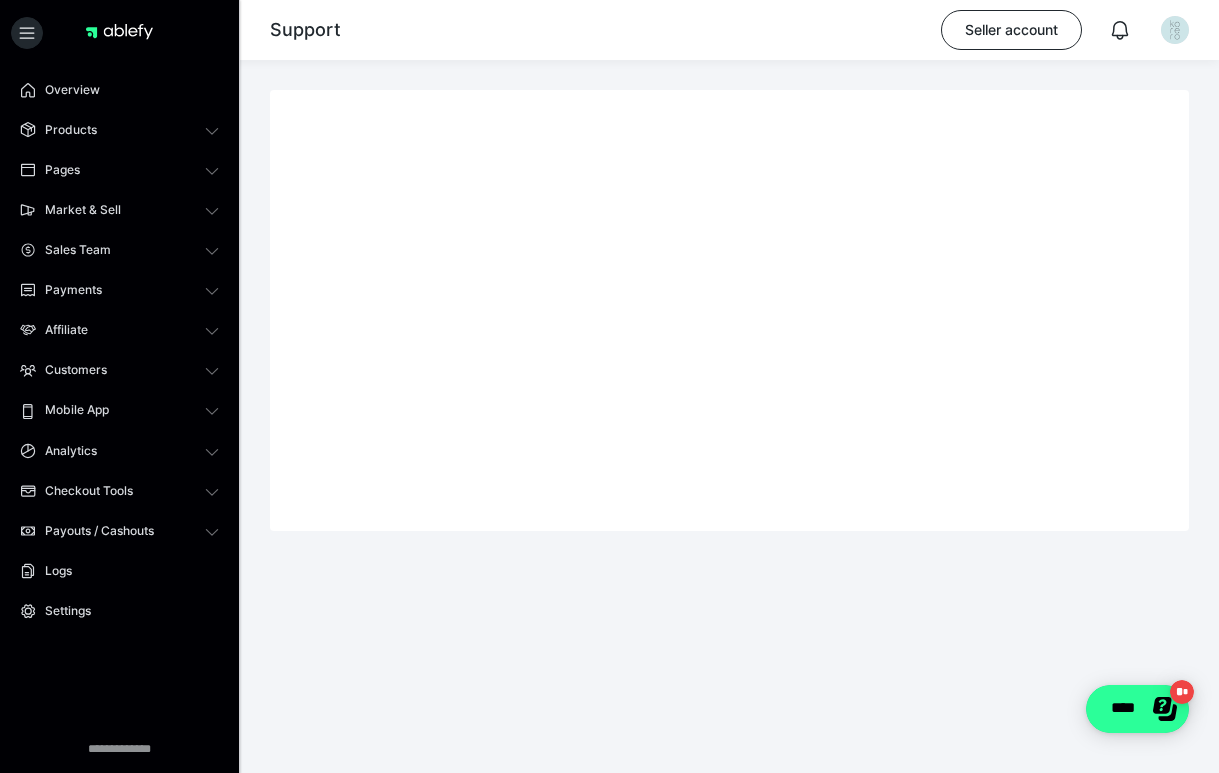click on "****" at bounding box center [1137, 709] 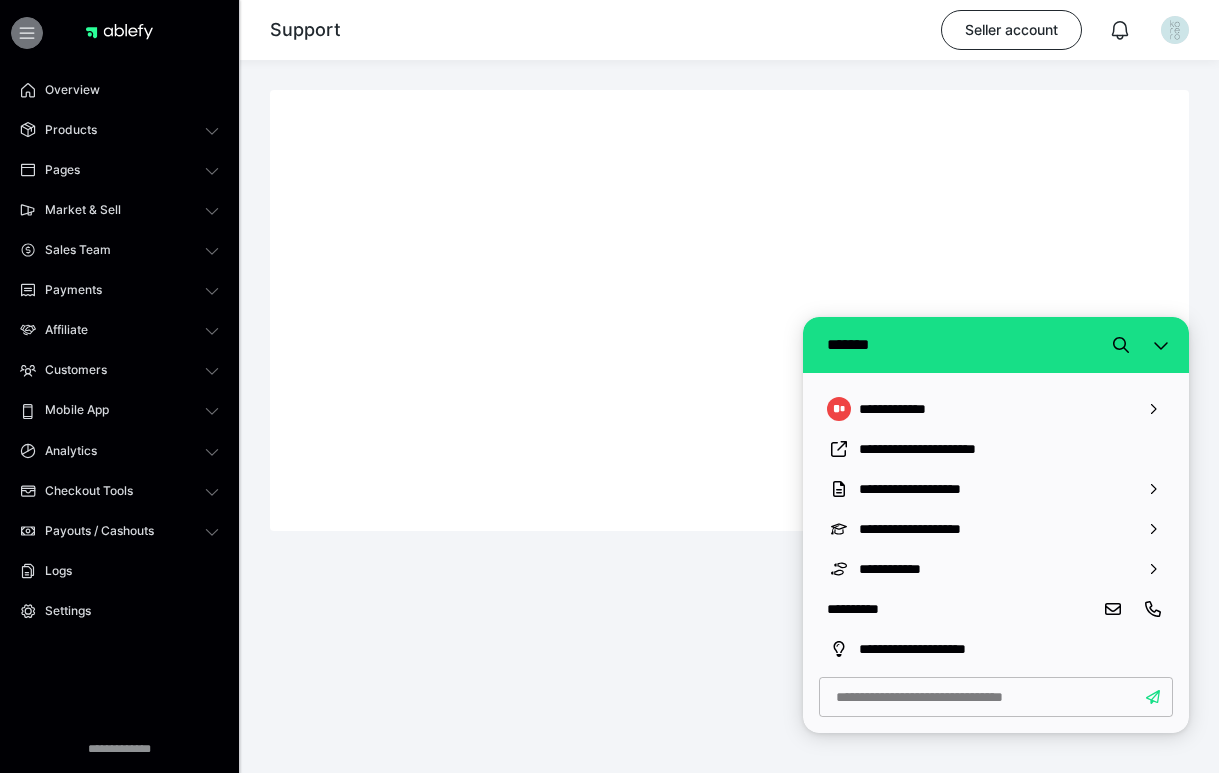 click 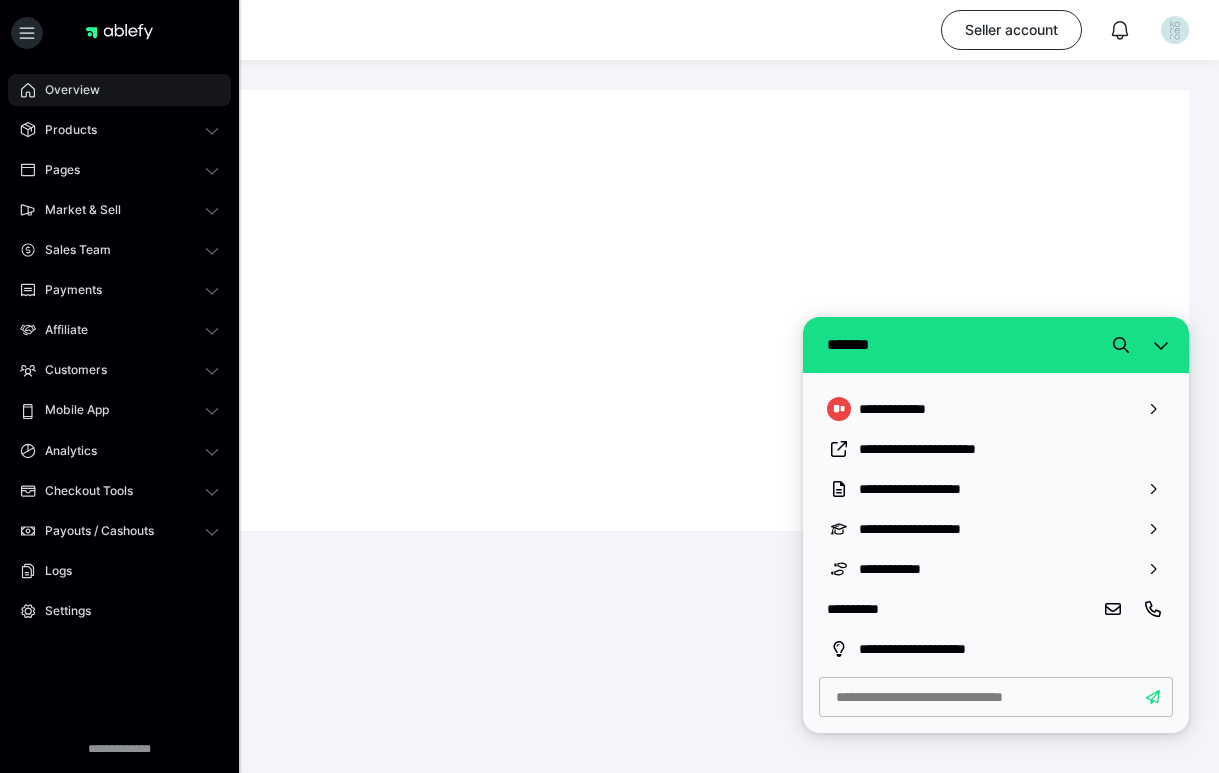 click on "Overview" at bounding box center (65, 90) 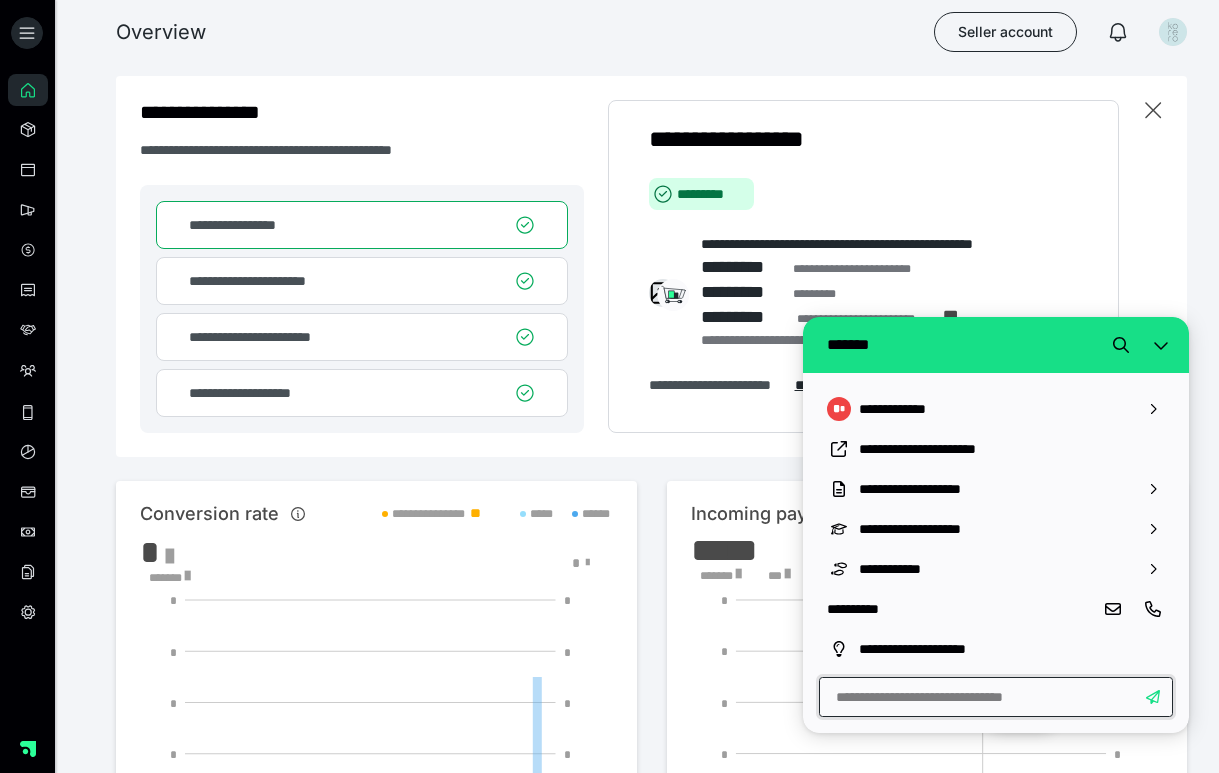 click at bounding box center [996, 697] 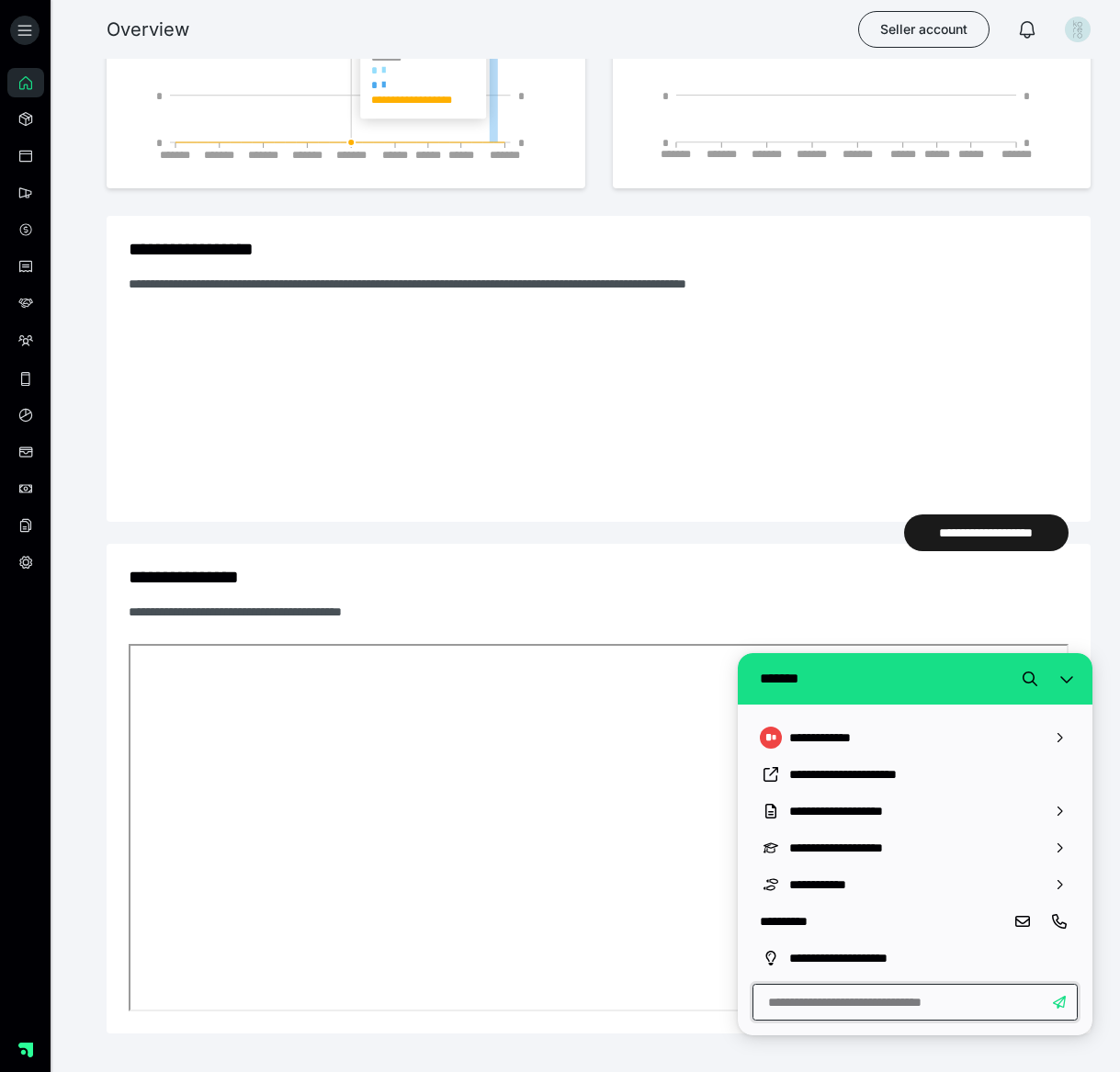 scroll, scrollTop: 671, scrollLeft: 0, axis: vertical 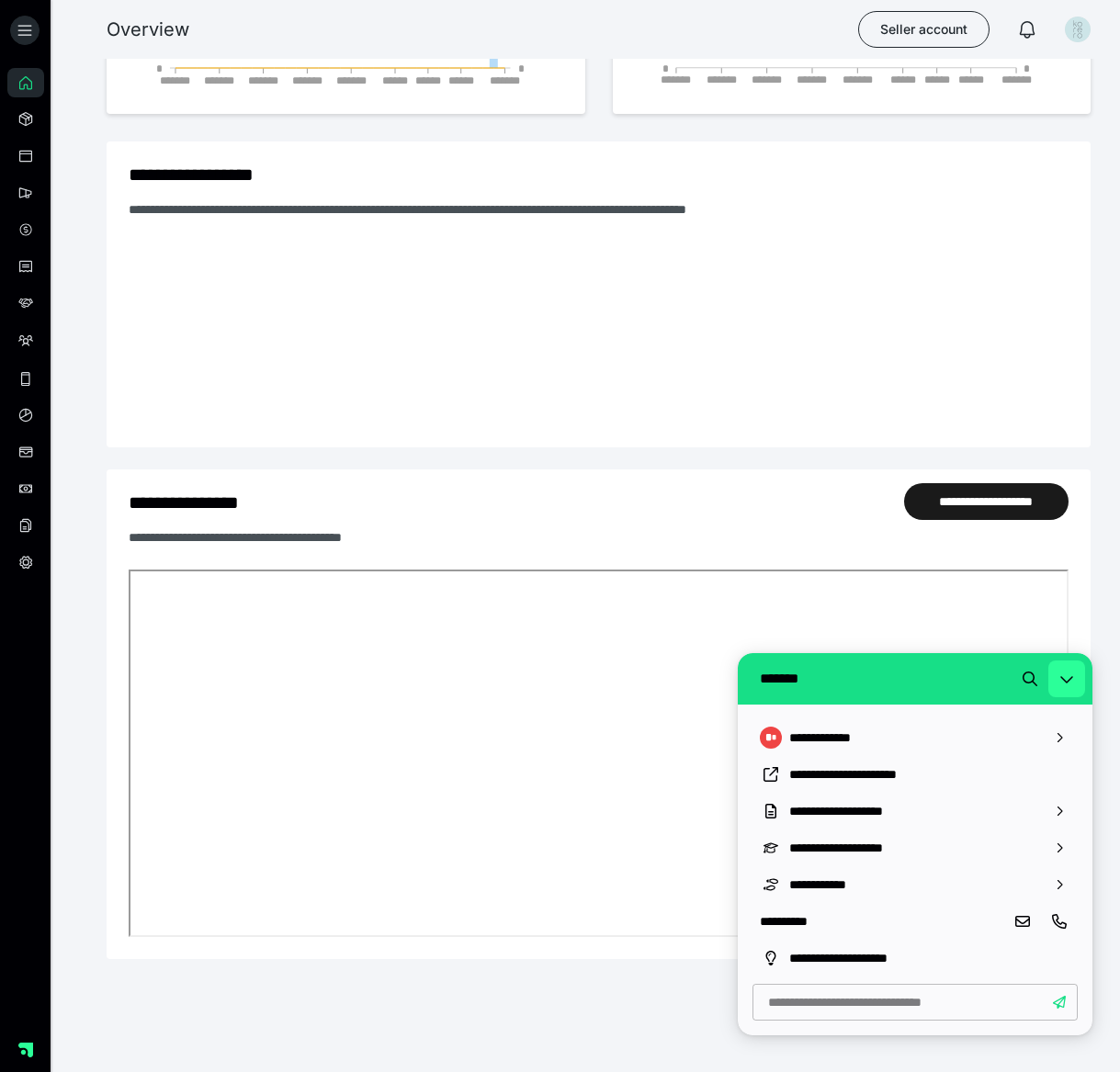 click at bounding box center (1067, 679) 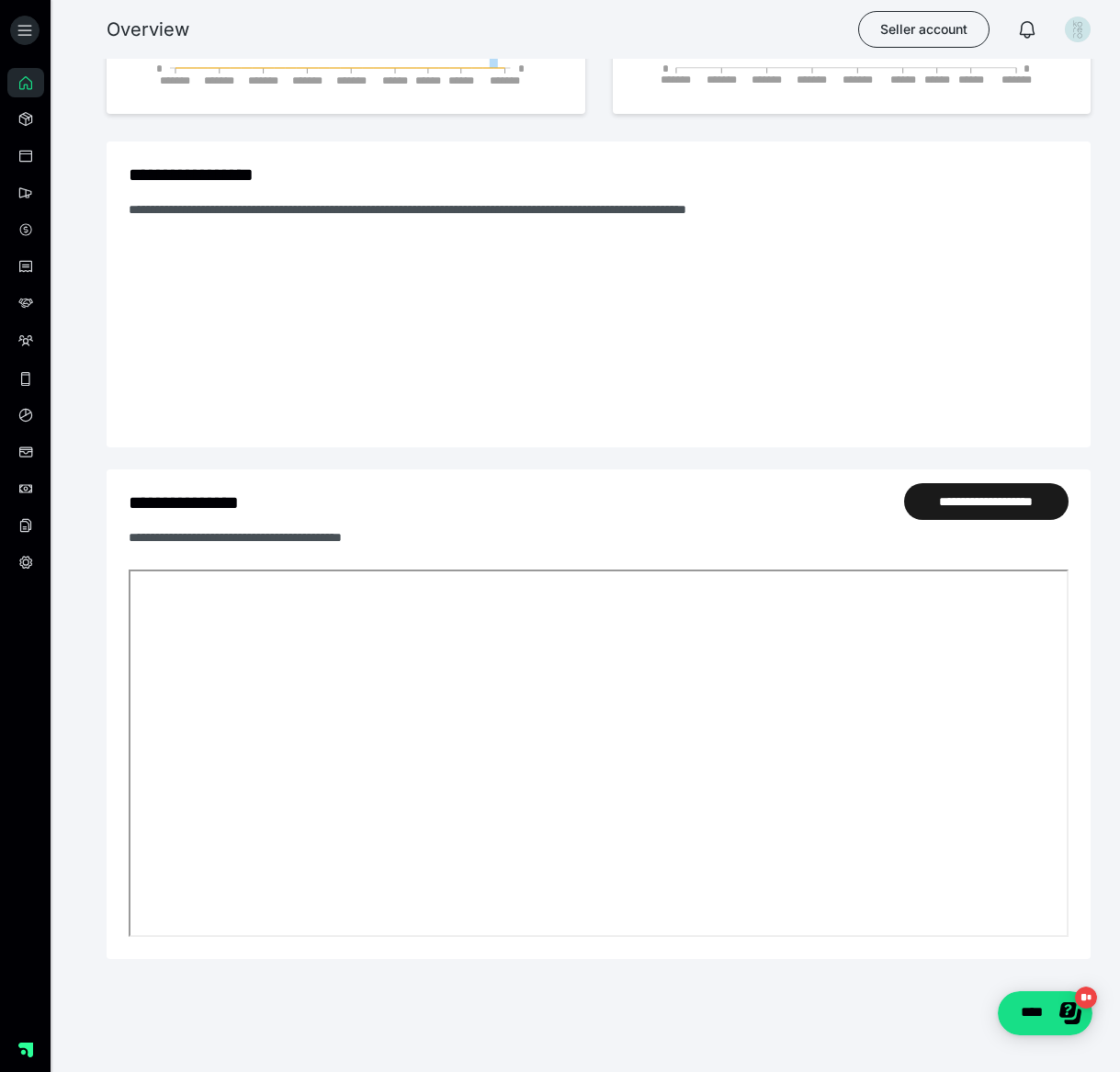 scroll, scrollTop: 0, scrollLeft: 0, axis: both 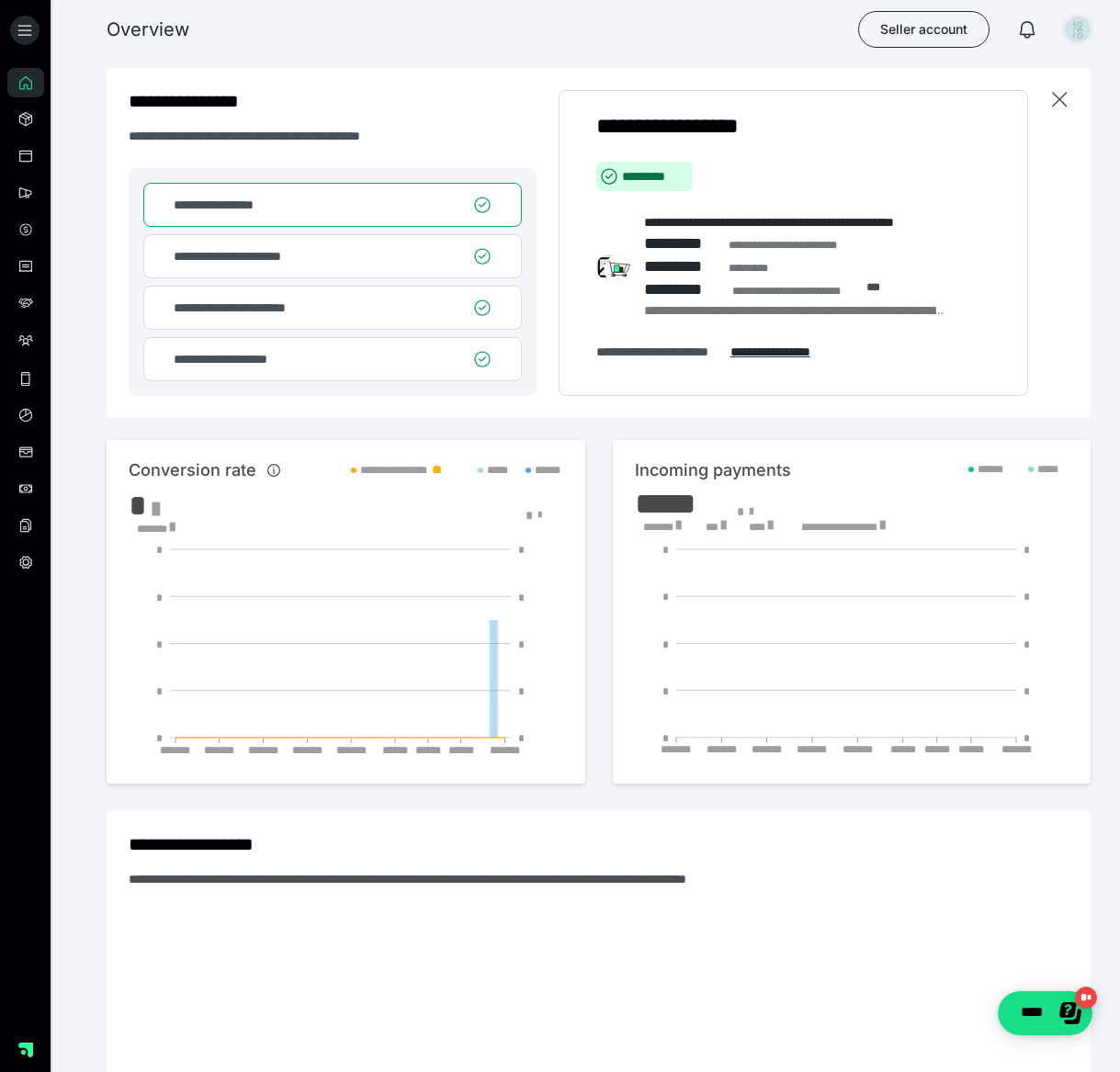click at bounding box center (1078, 29) 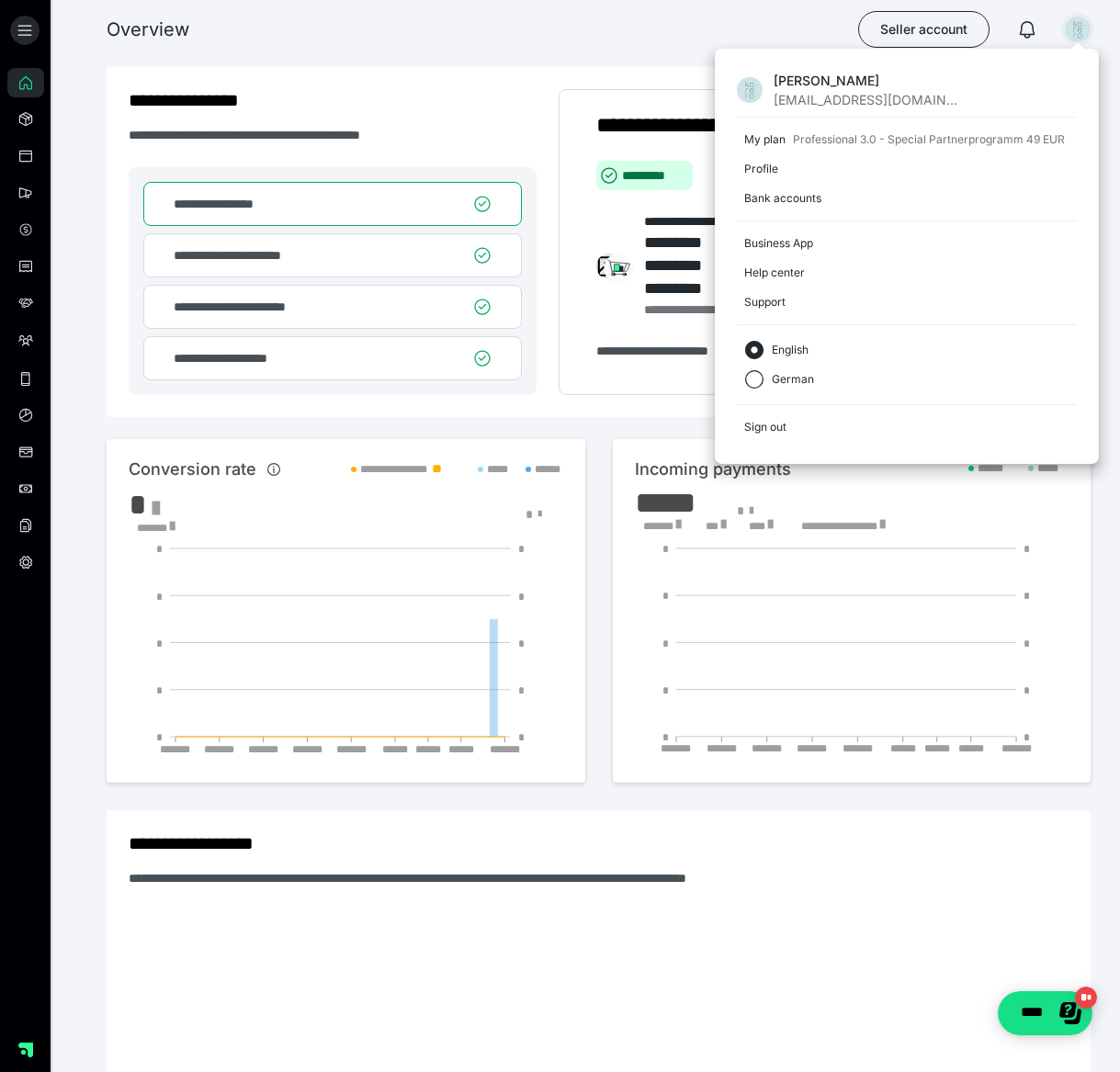 scroll, scrollTop: 4, scrollLeft: 0, axis: vertical 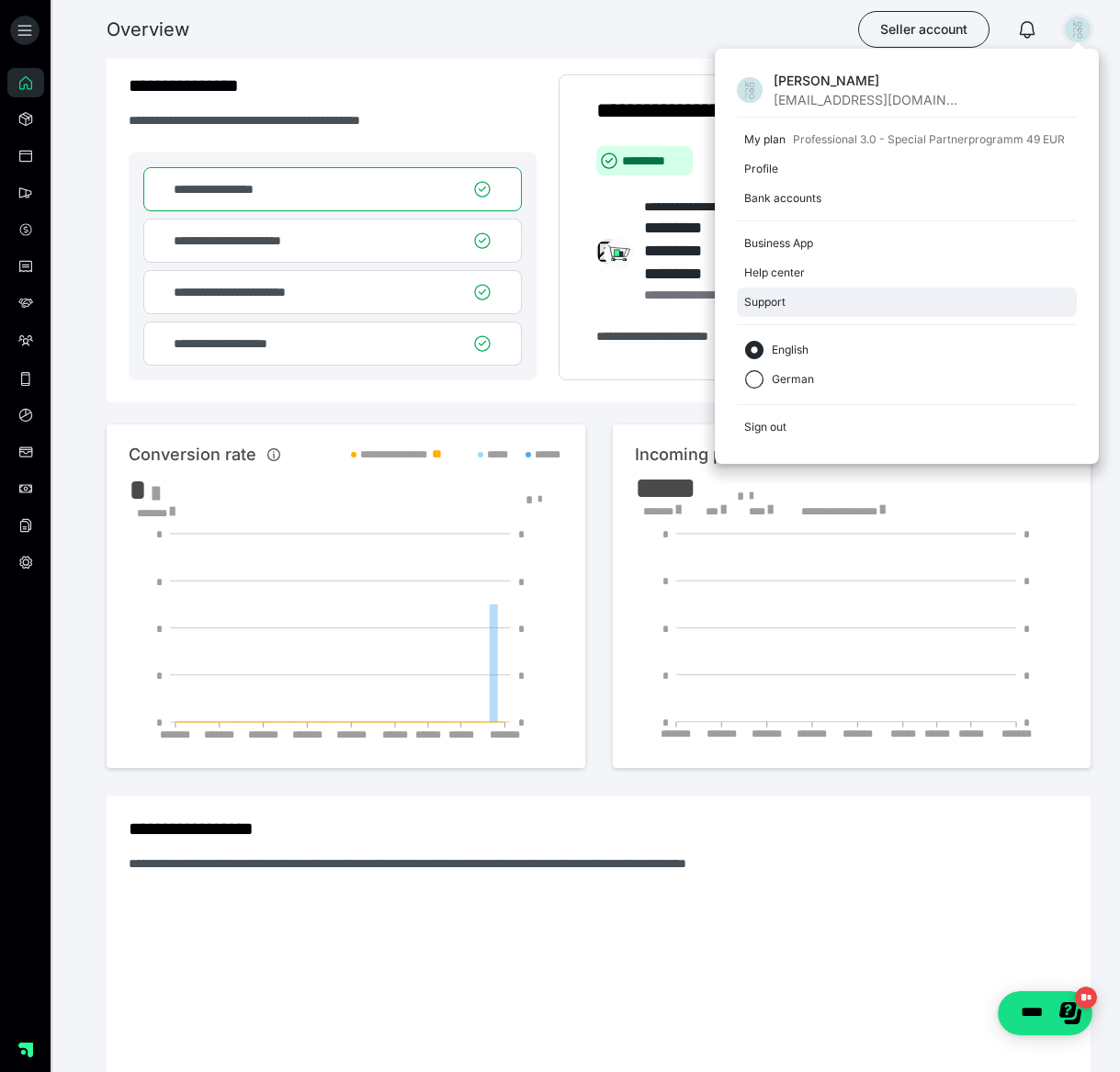 click on "Support" at bounding box center (907, 302) 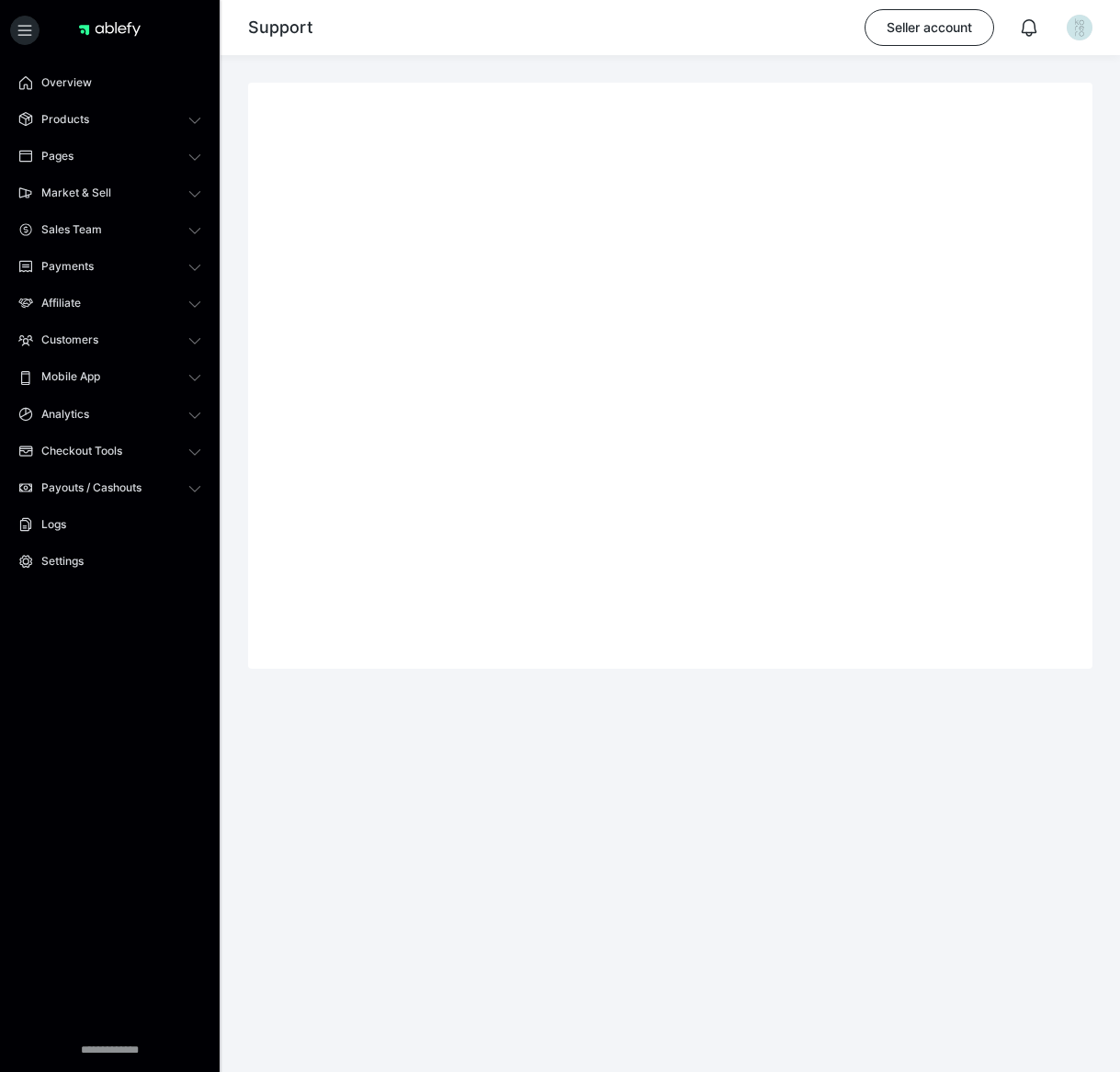 scroll, scrollTop: 0, scrollLeft: 0, axis: both 